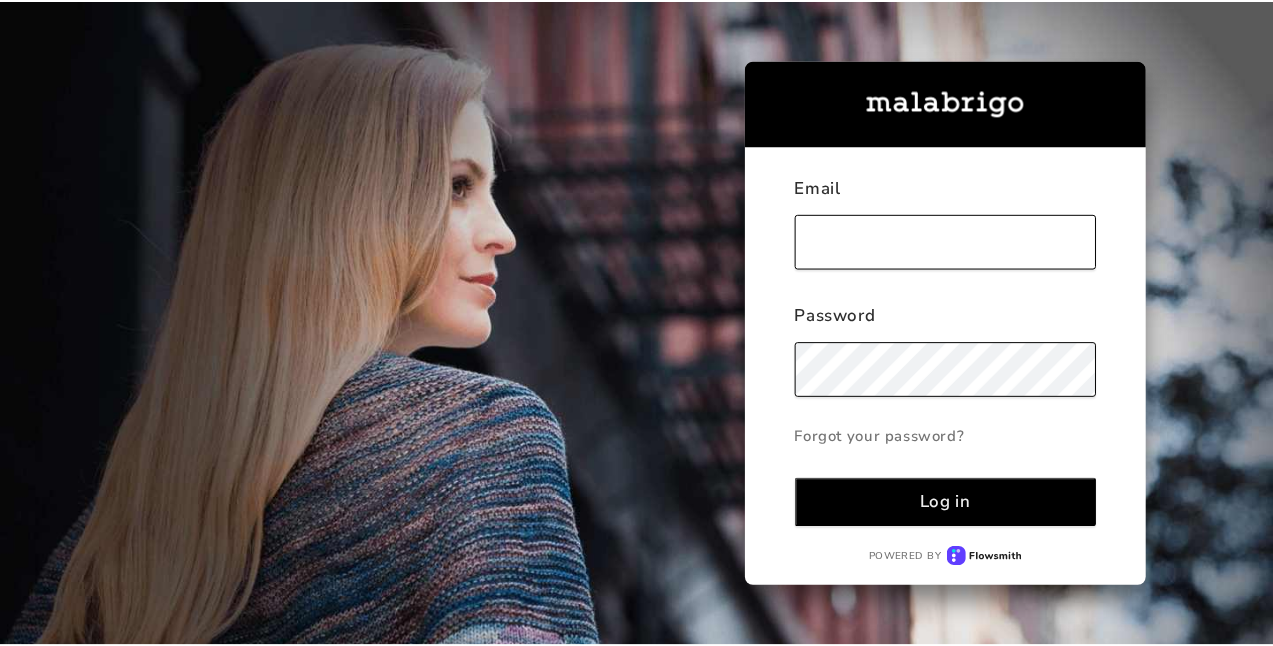 scroll, scrollTop: 0, scrollLeft: 0, axis: both 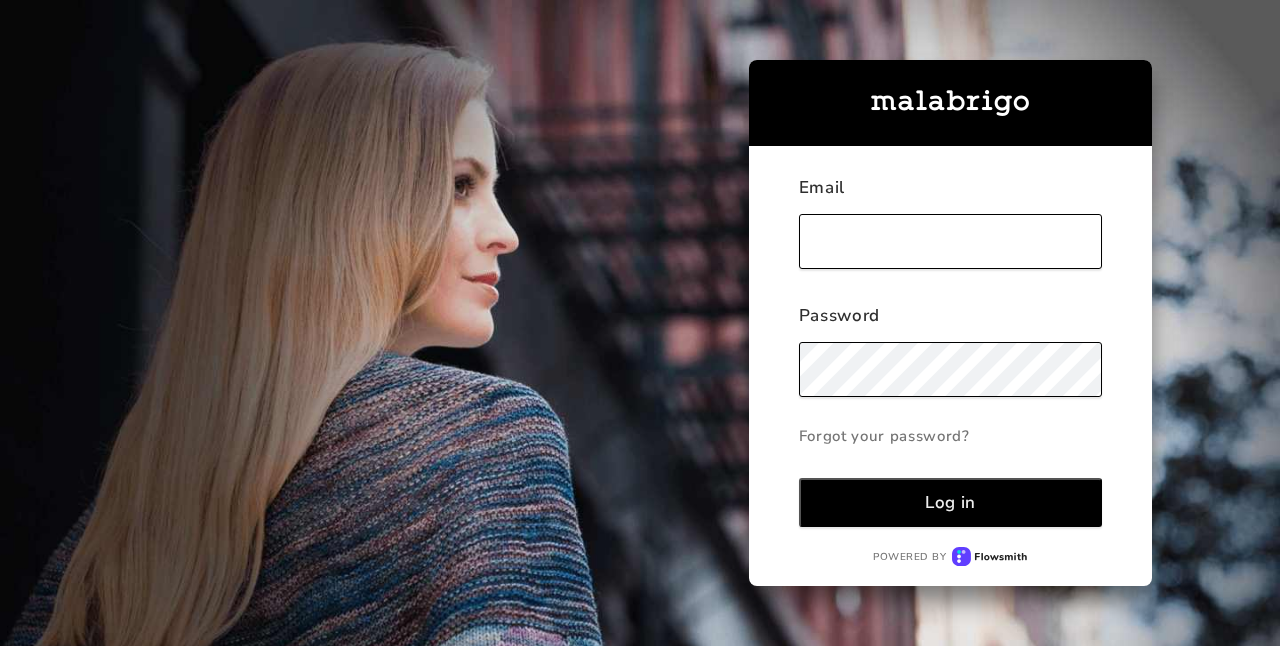 type on "[EMAIL_ADDRESS][DOMAIN_NAME]" 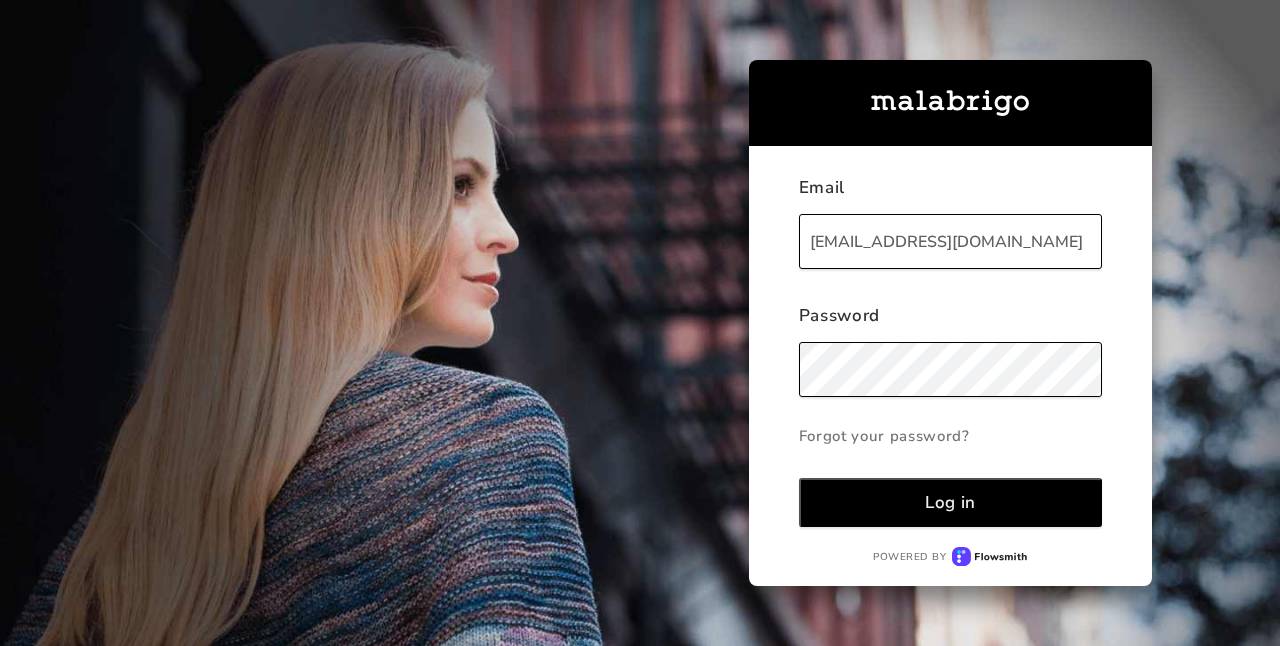 click on "Log in" at bounding box center (950, 502) 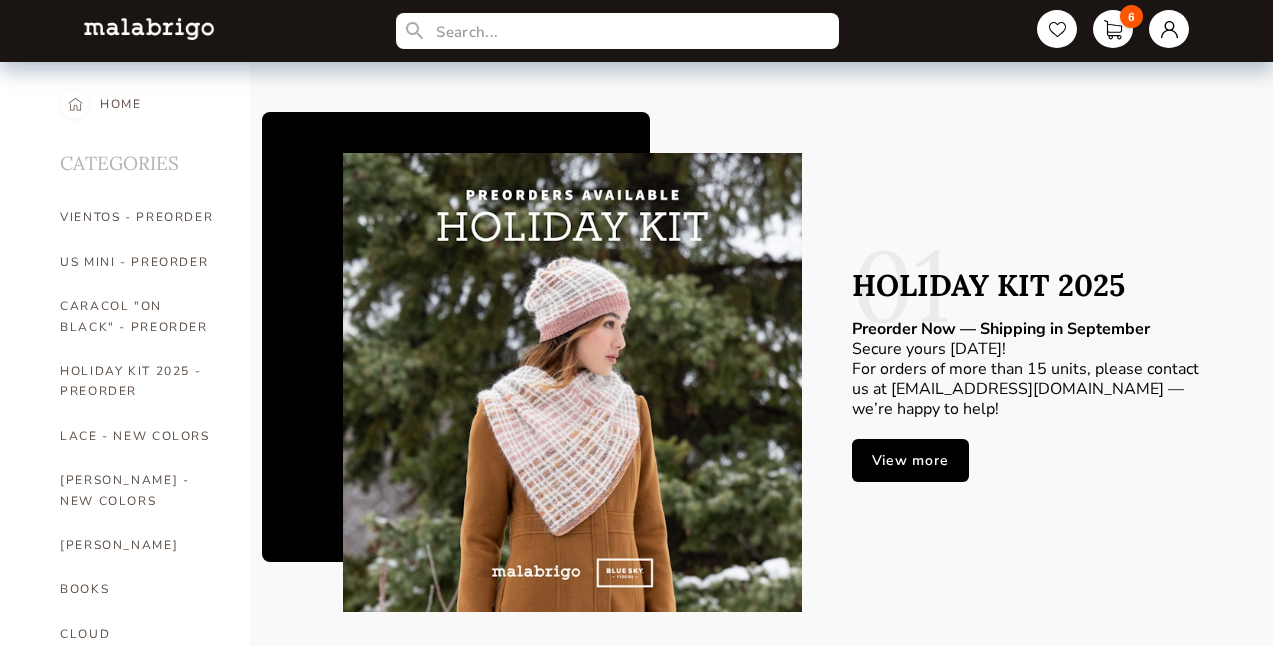 click on "[DEMOGRAPHIC_DATA]" at bounding box center [140, 1255] 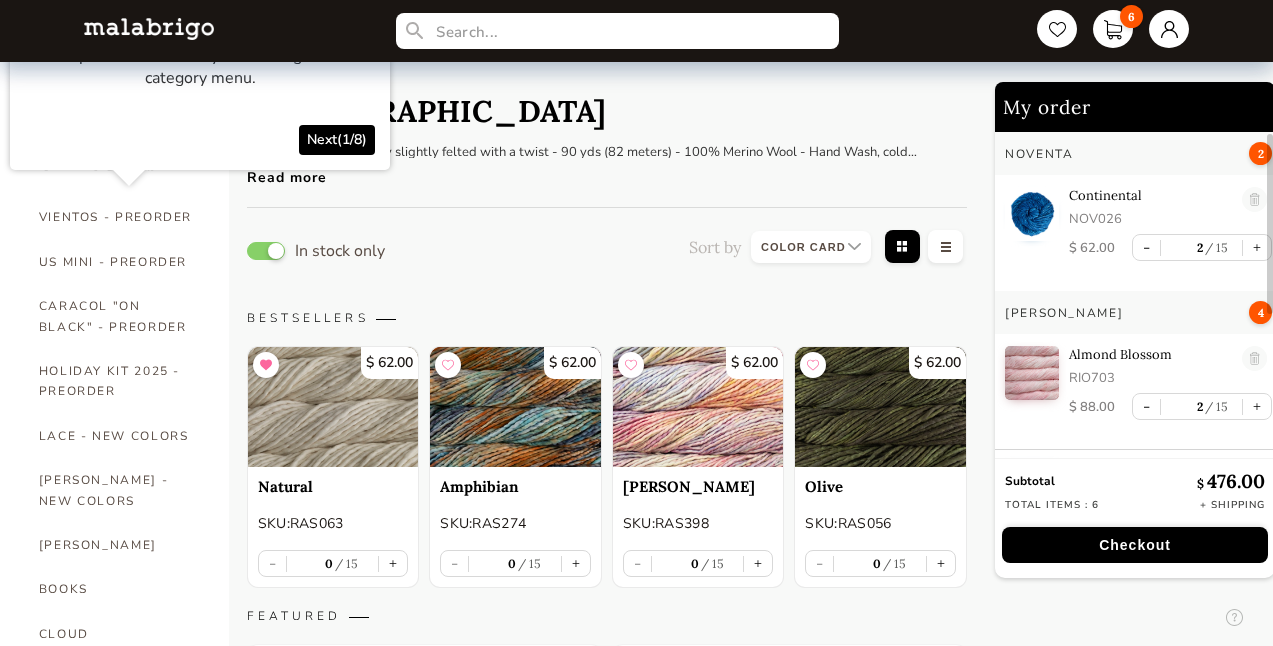 click on "[DEMOGRAPHIC_DATA]" at bounding box center [119, 1255] 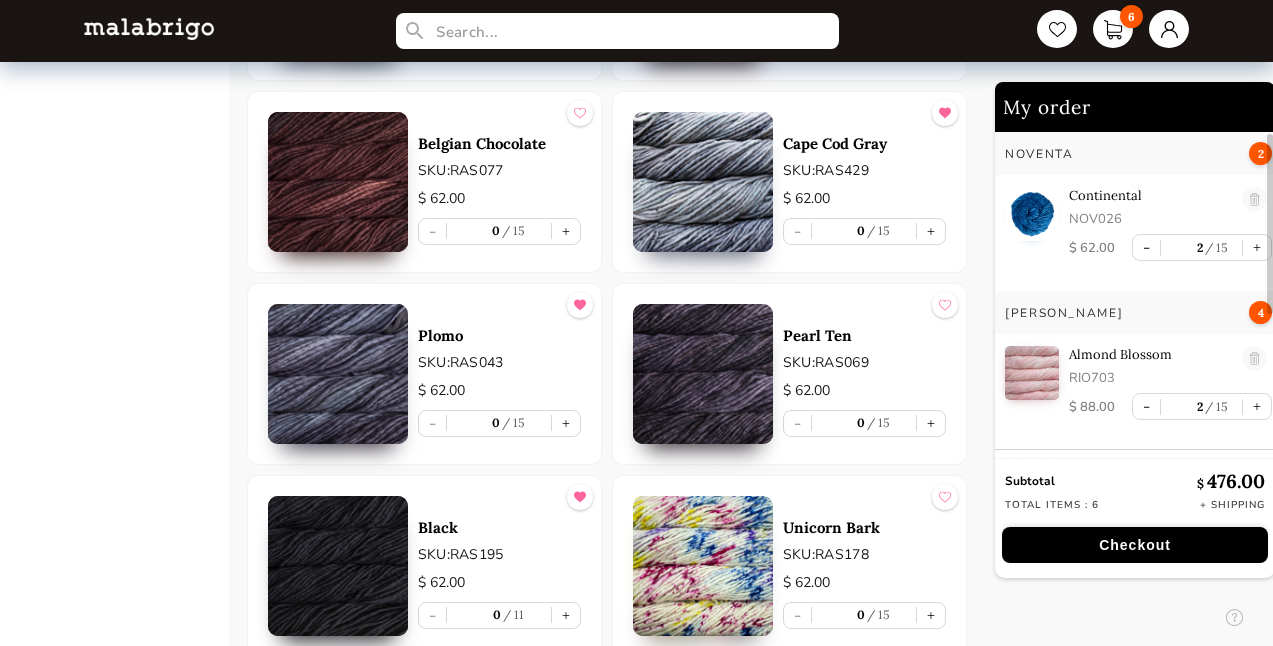 scroll, scrollTop: 8887, scrollLeft: 0, axis: vertical 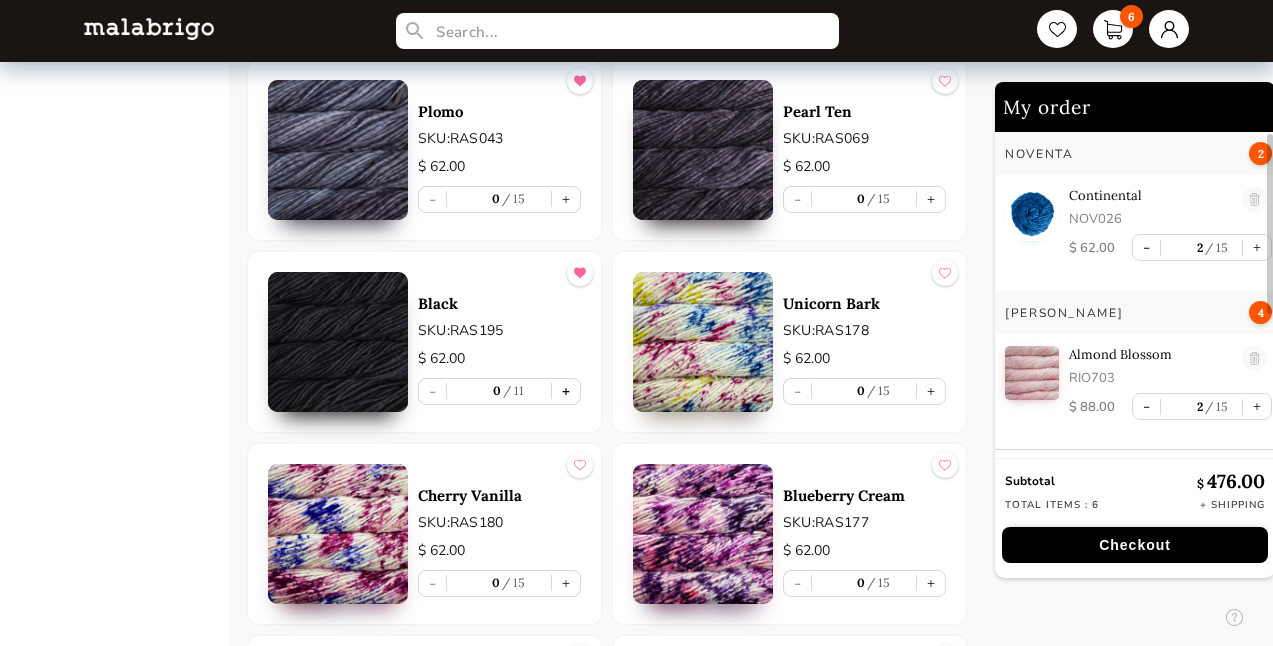 click on "+" at bounding box center [566, 391] 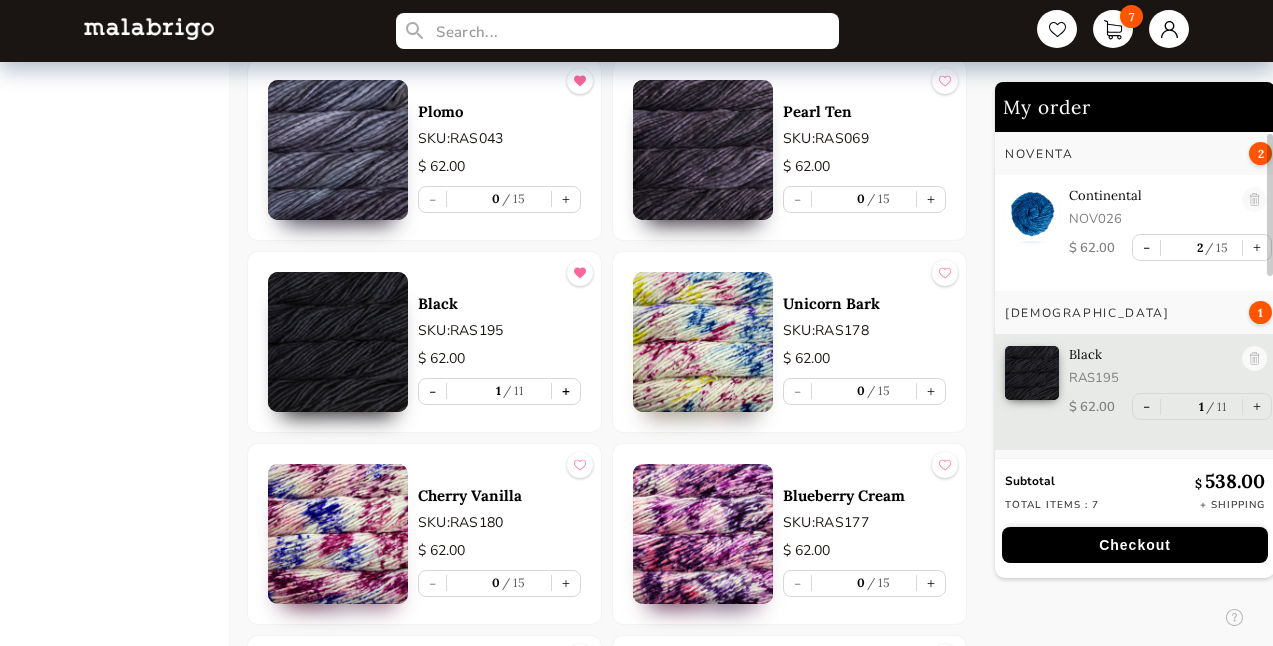 click on "+" at bounding box center (566, 391) 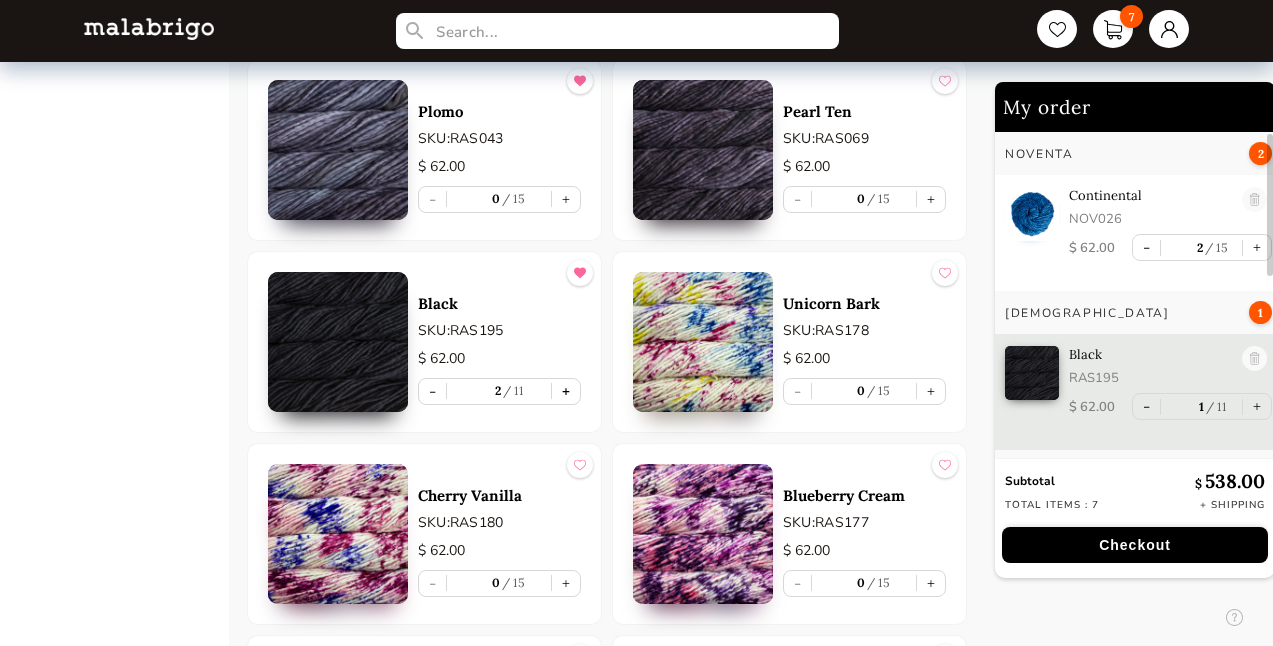 type on "2" 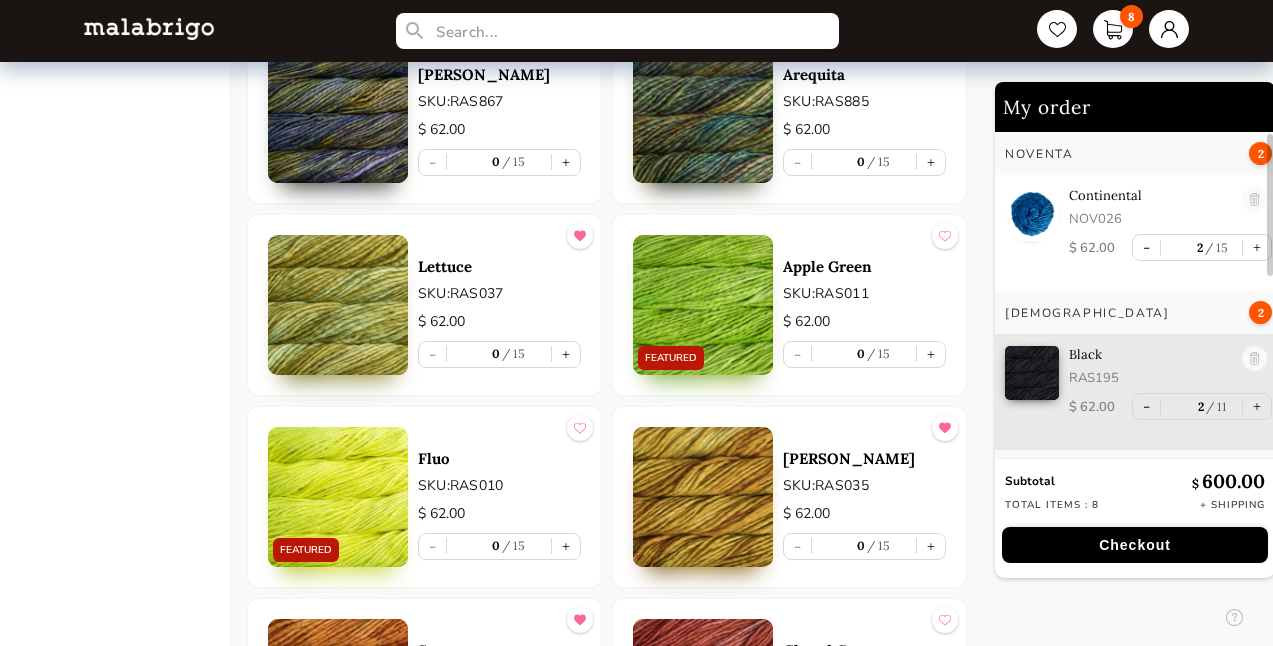 scroll, scrollTop: 7068, scrollLeft: 0, axis: vertical 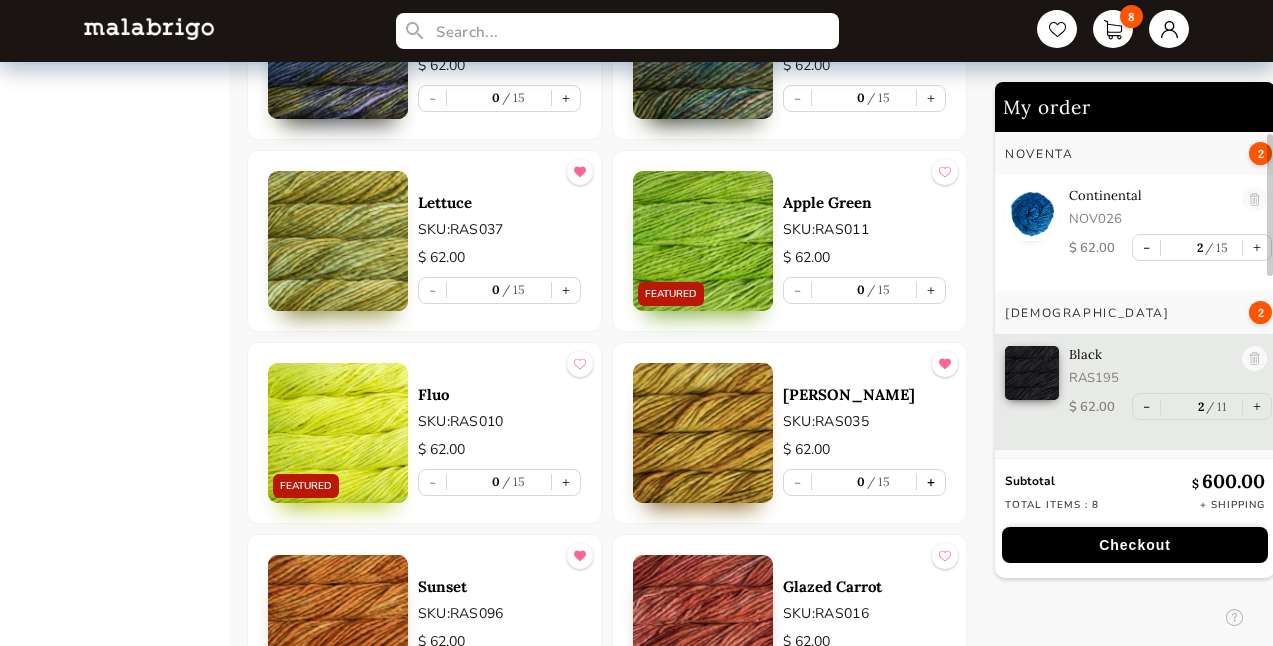 click on "+" at bounding box center (931, 482) 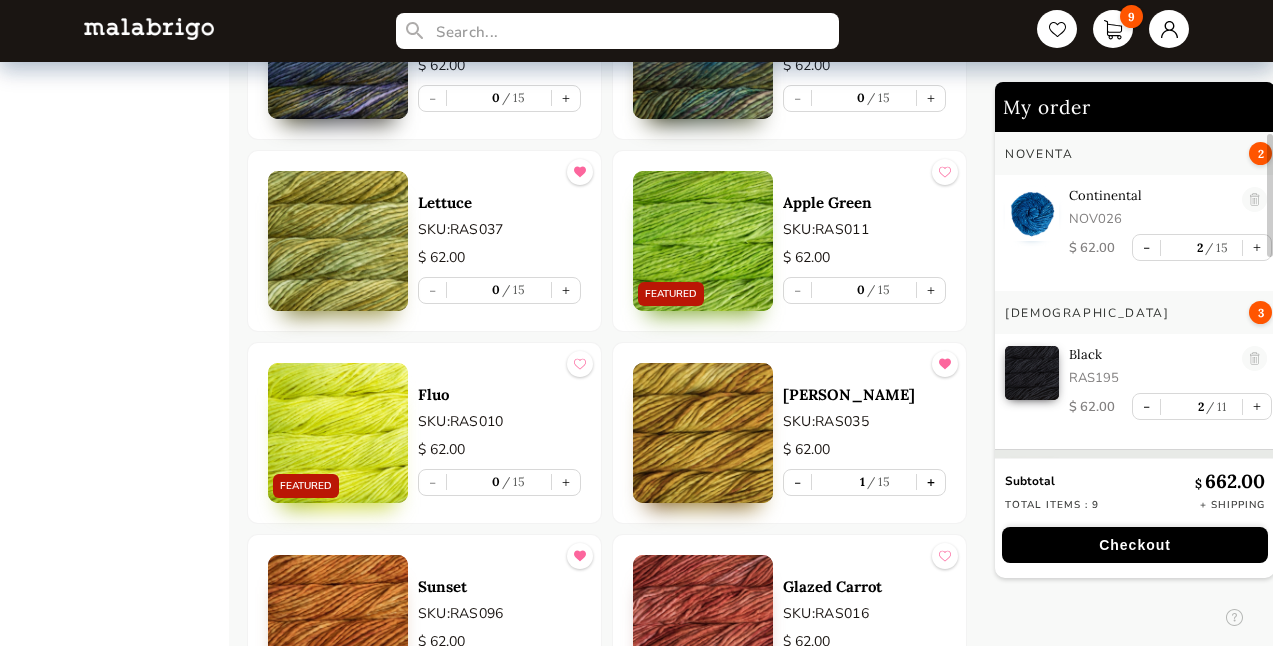 scroll, scrollTop: 85, scrollLeft: 0, axis: vertical 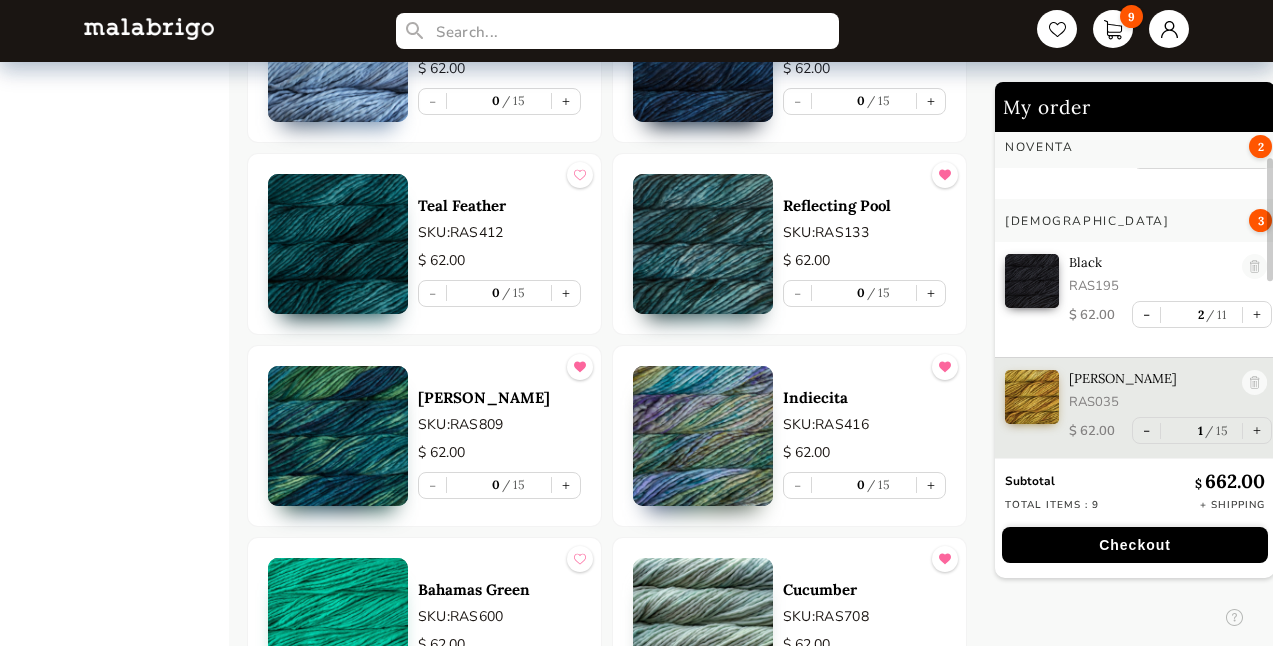 type 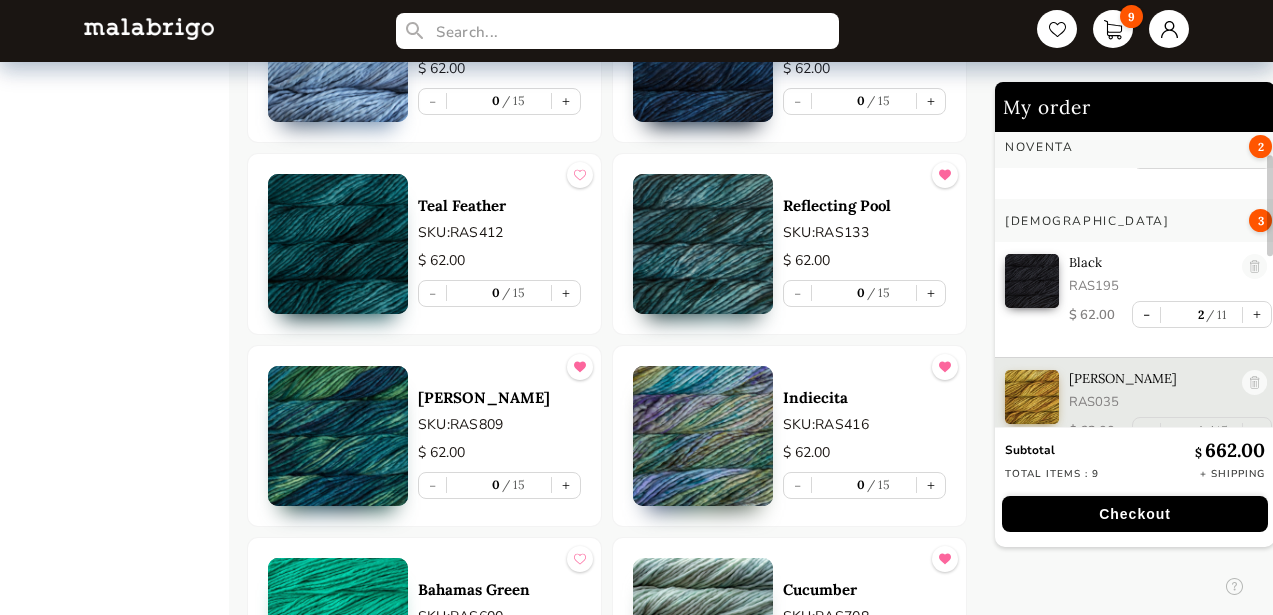scroll, scrollTop: 8116, scrollLeft: 0, axis: vertical 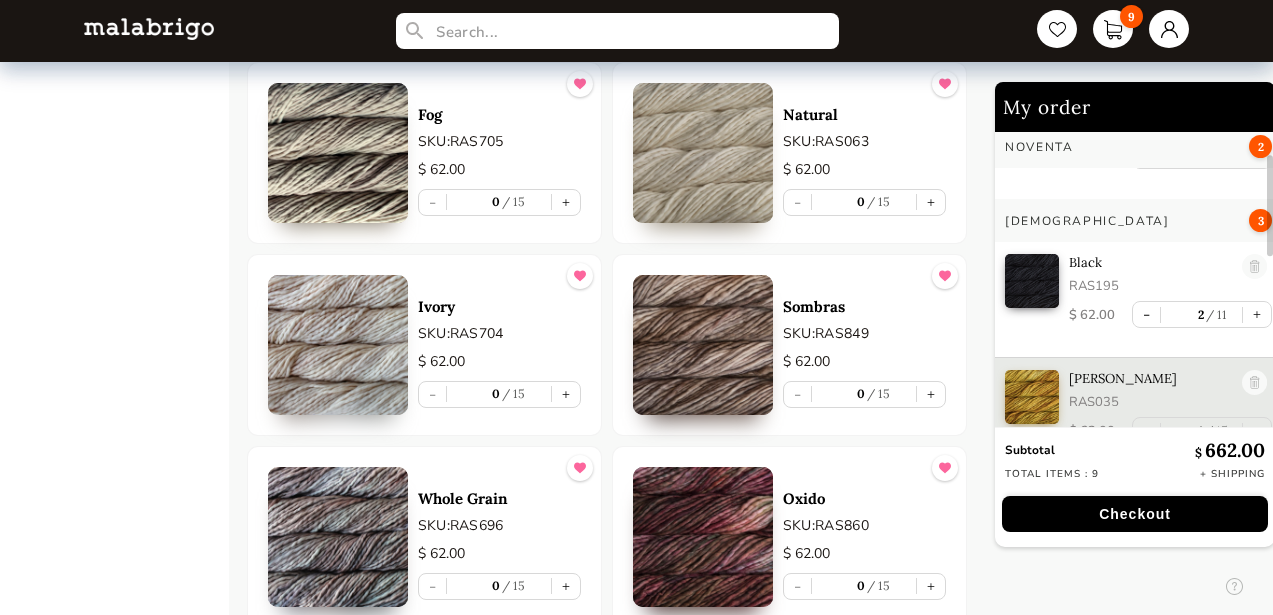 click on "SKU:  RAS849" at bounding box center [864, 333] 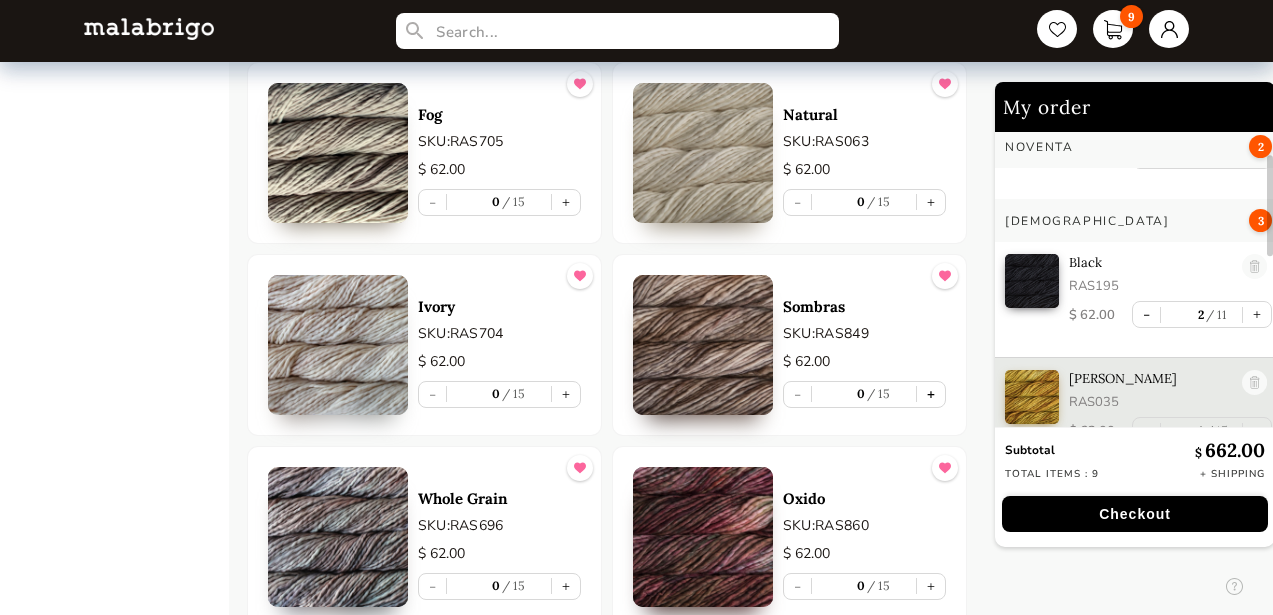 click on "+" at bounding box center (931, 394) 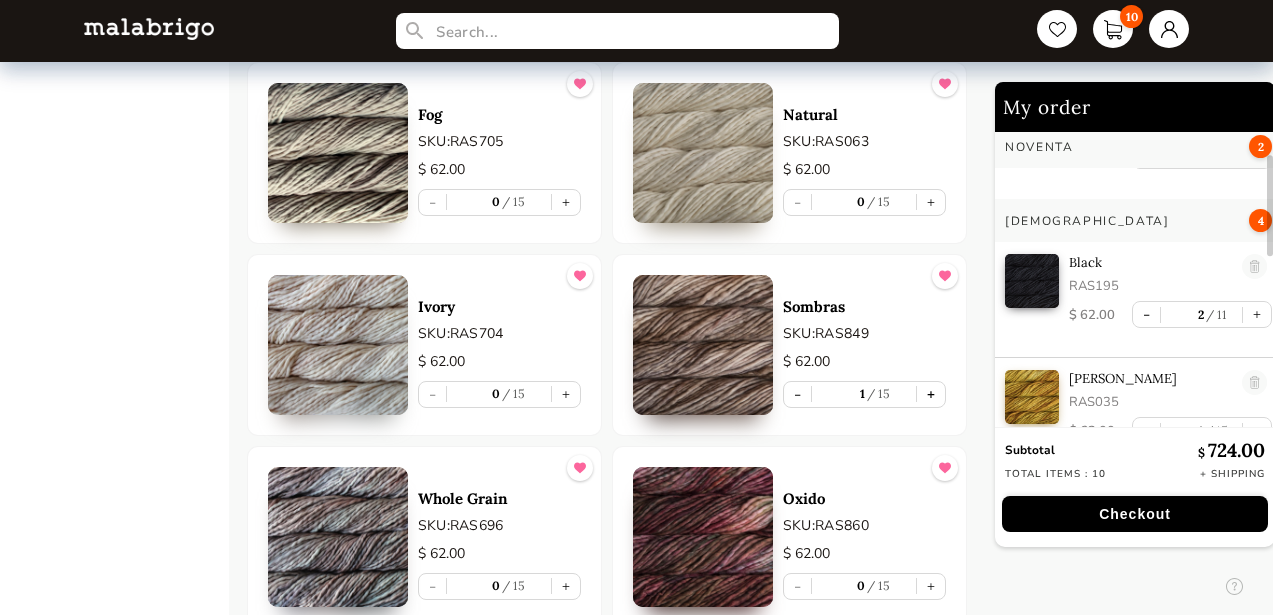 type on "1" 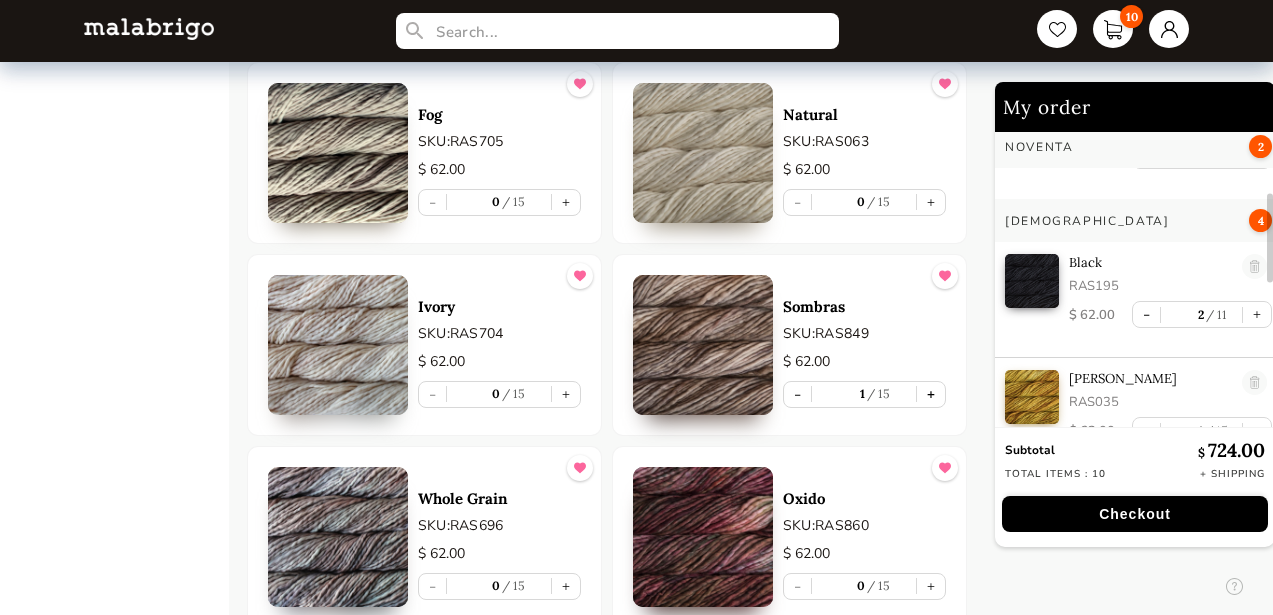 scroll, scrollTop: 232, scrollLeft: 0, axis: vertical 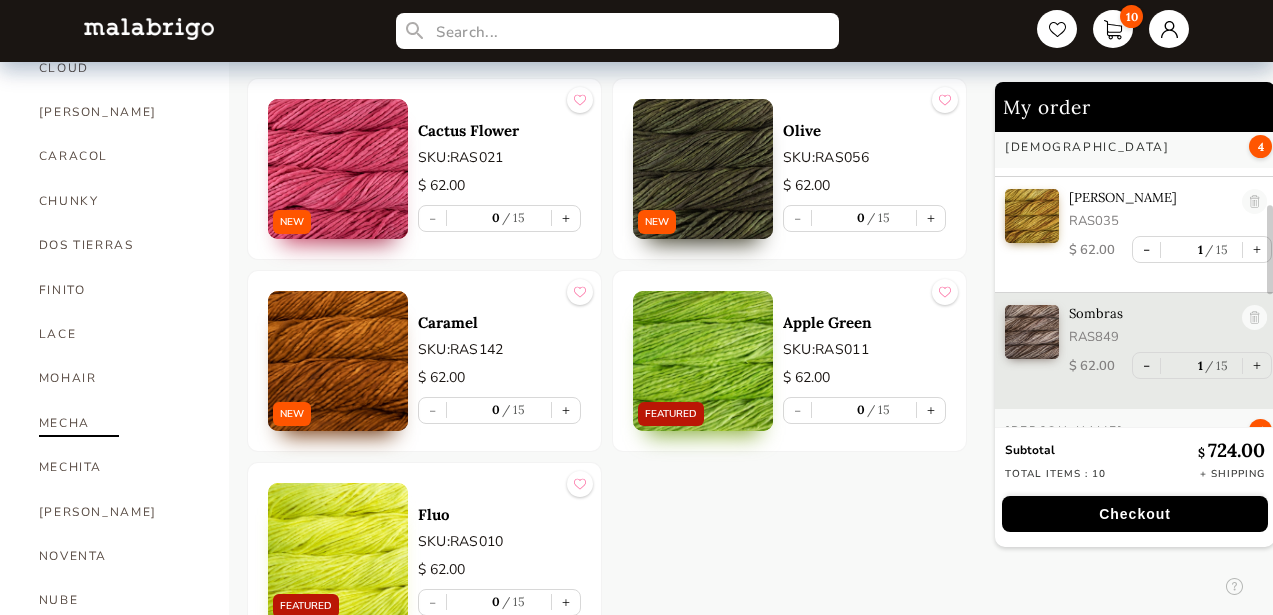 click on "MECHA" at bounding box center (119, 423) 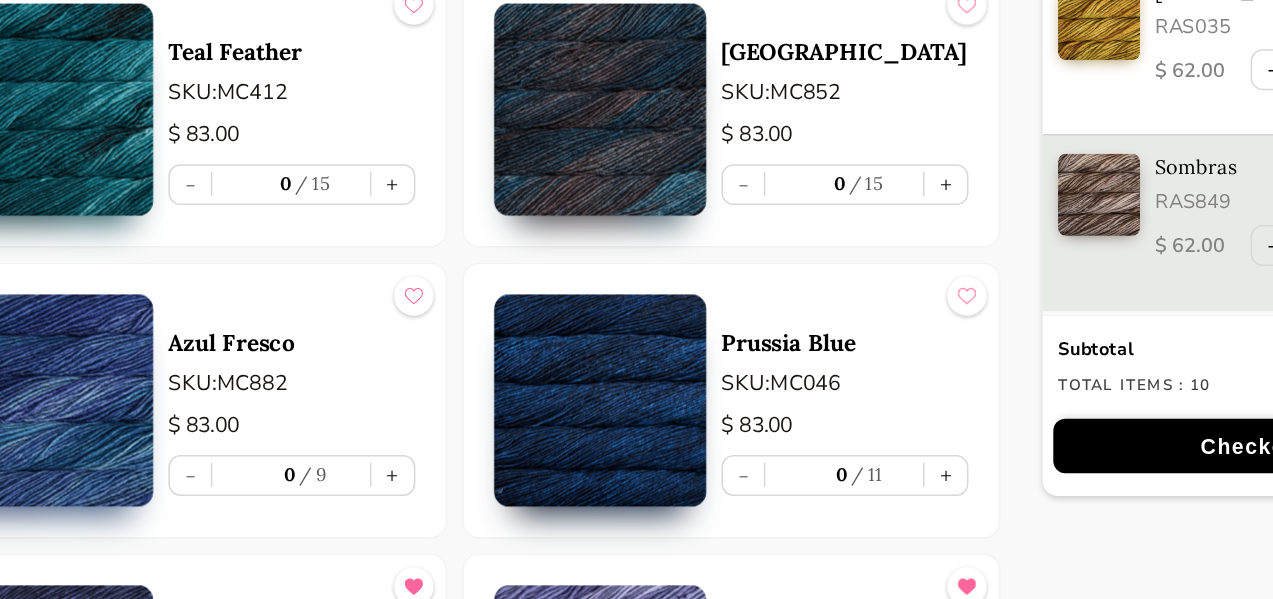 scroll, scrollTop: 3735, scrollLeft: 0, axis: vertical 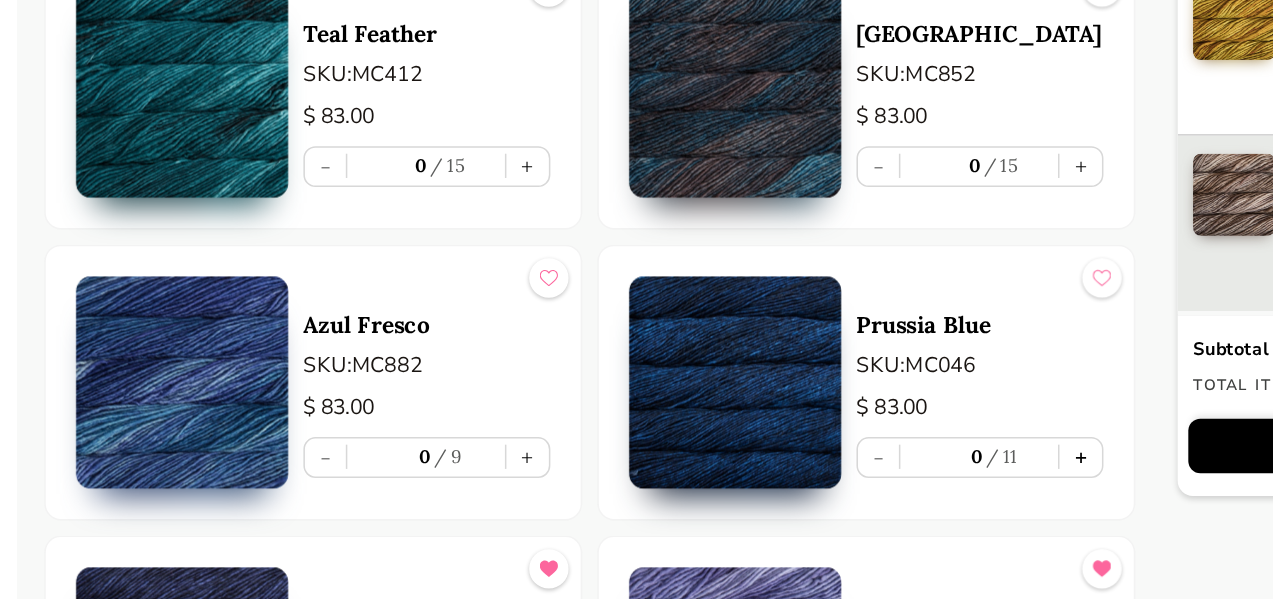 click on "+" at bounding box center [931, 505] 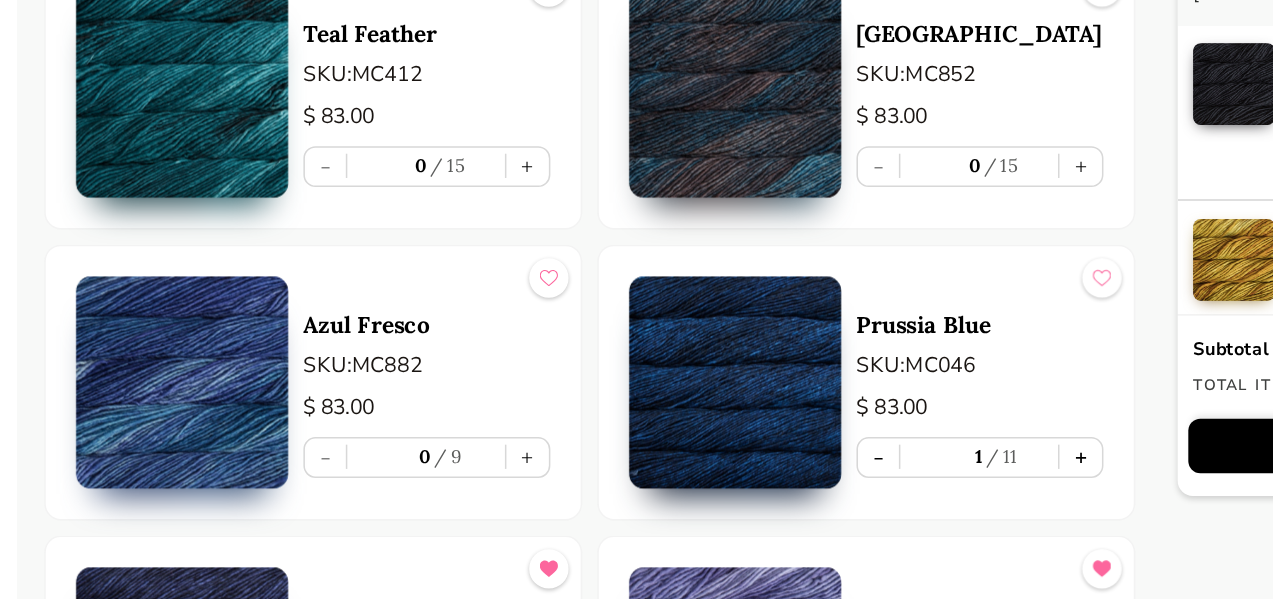 type on "1" 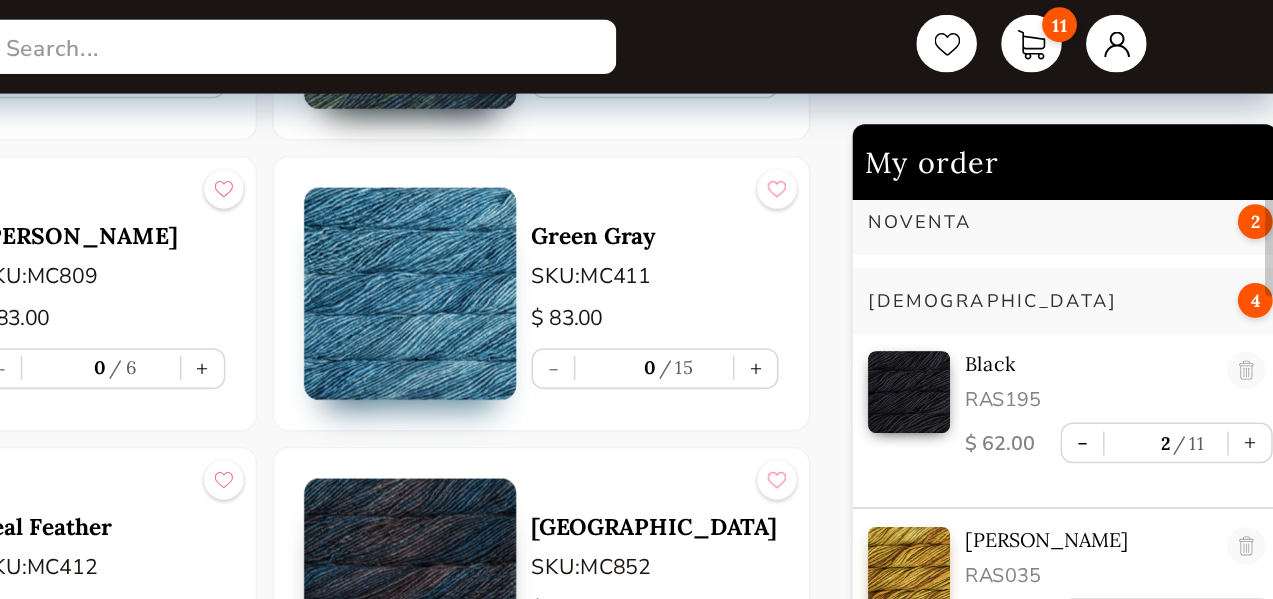 scroll, scrollTop: 0, scrollLeft: 0, axis: both 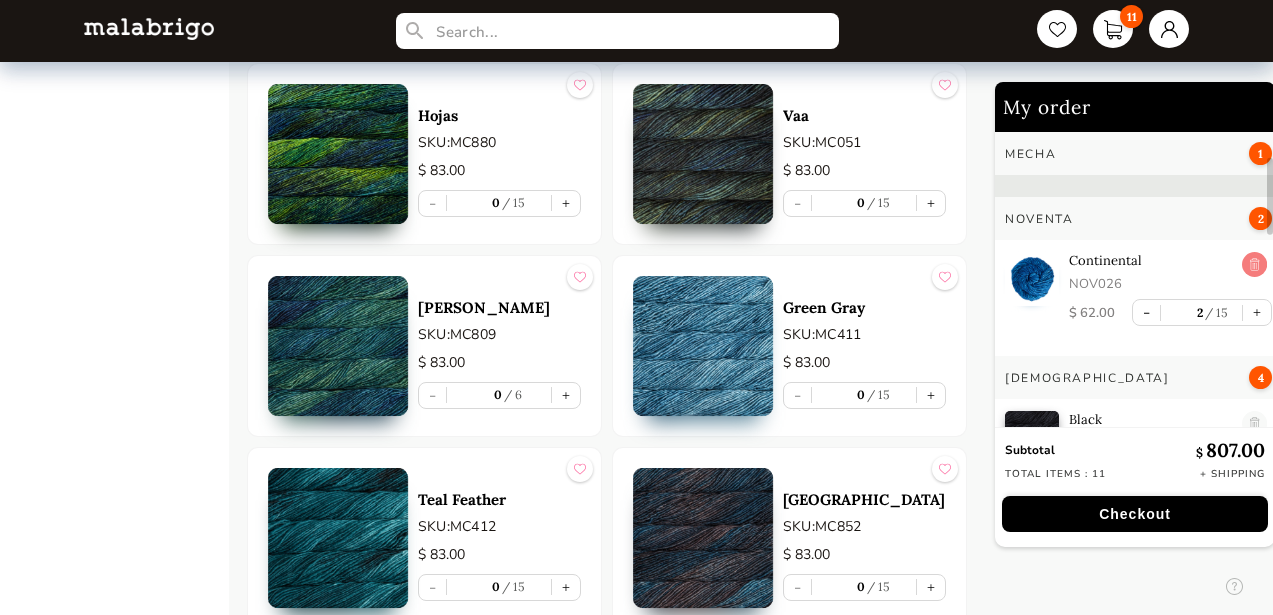 click at bounding box center (1254, 265) 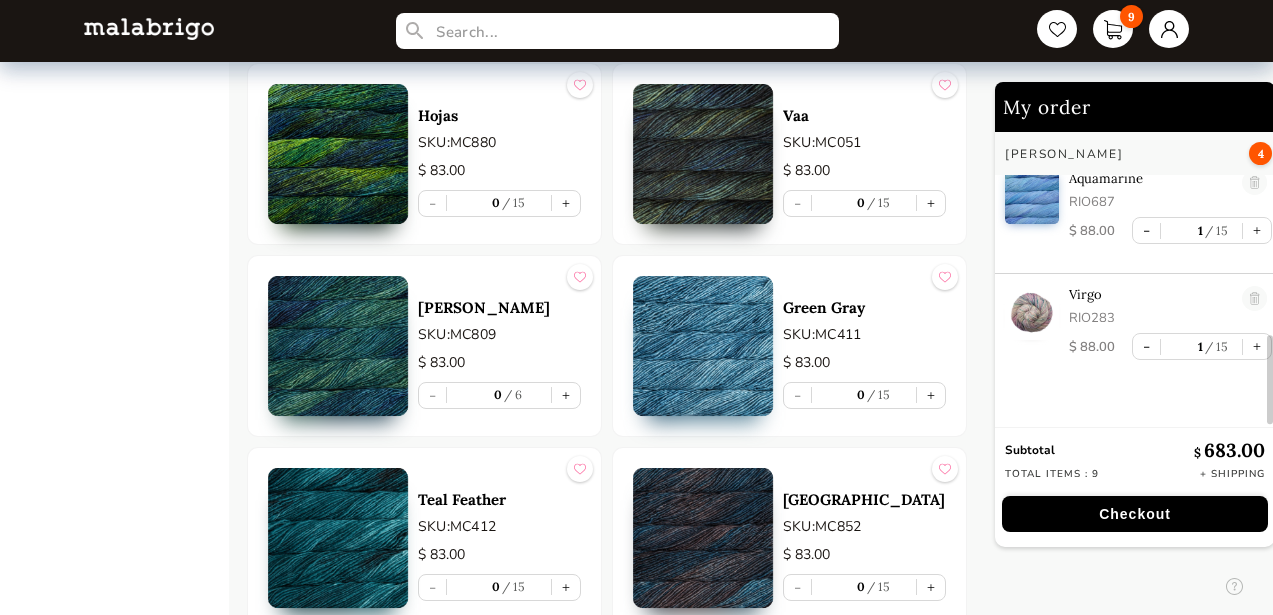scroll, scrollTop: 686, scrollLeft: 0, axis: vertical 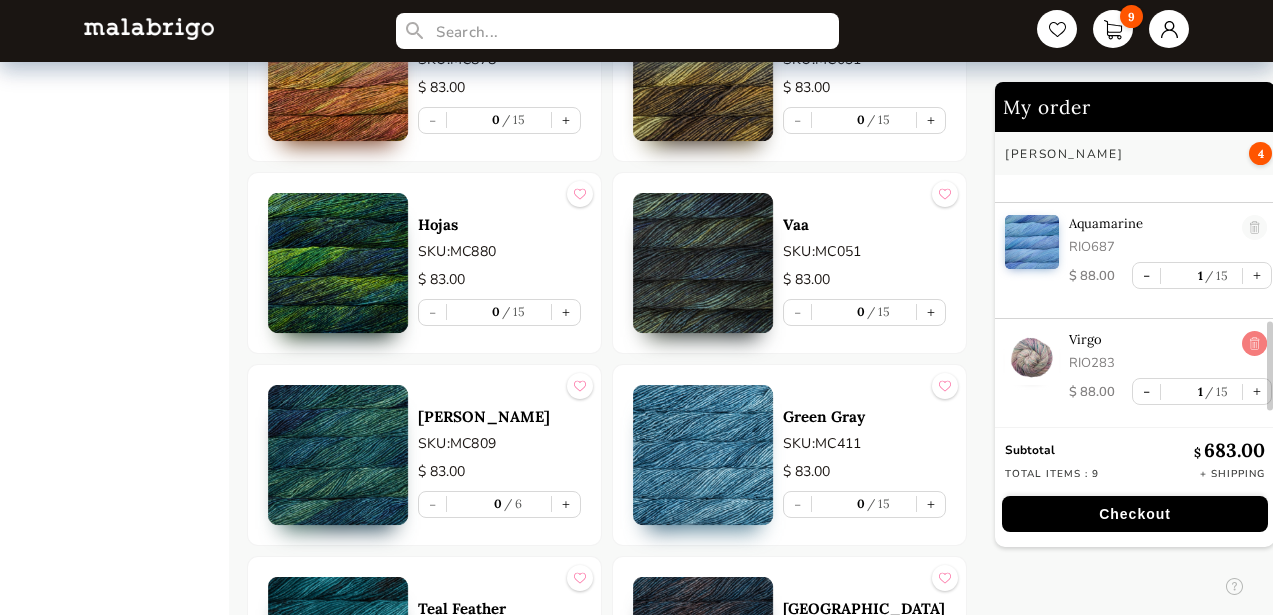 click at bounding box center (1254, 344) 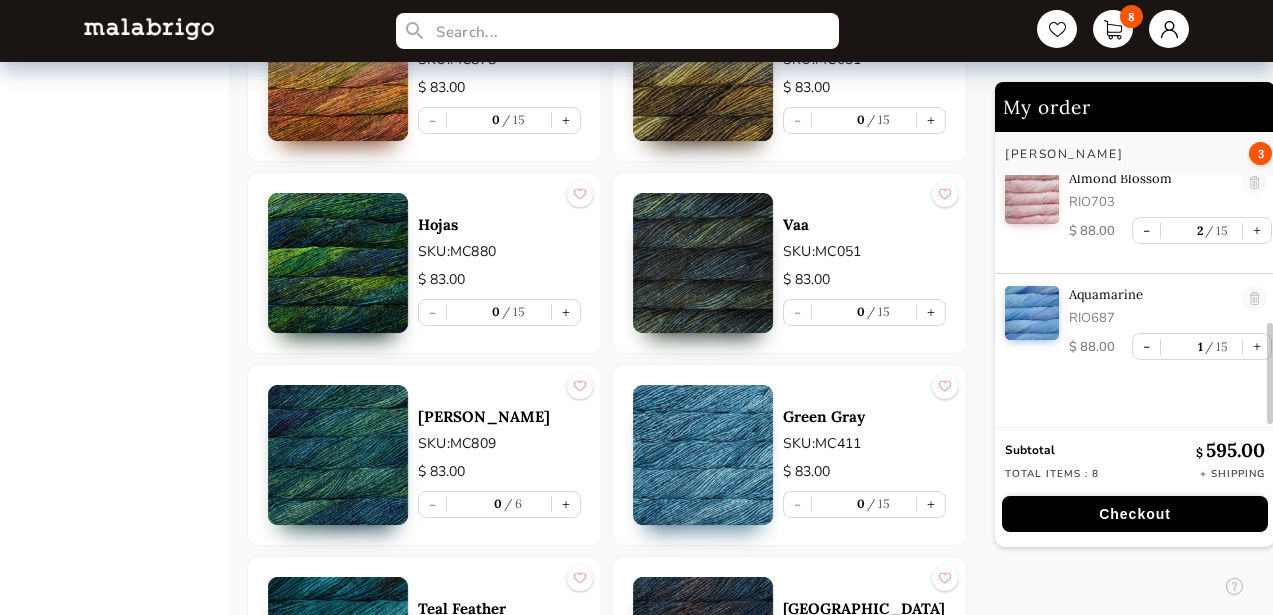 scroll, scrollTop: 568, scrollLeft: 0, axis: vertical 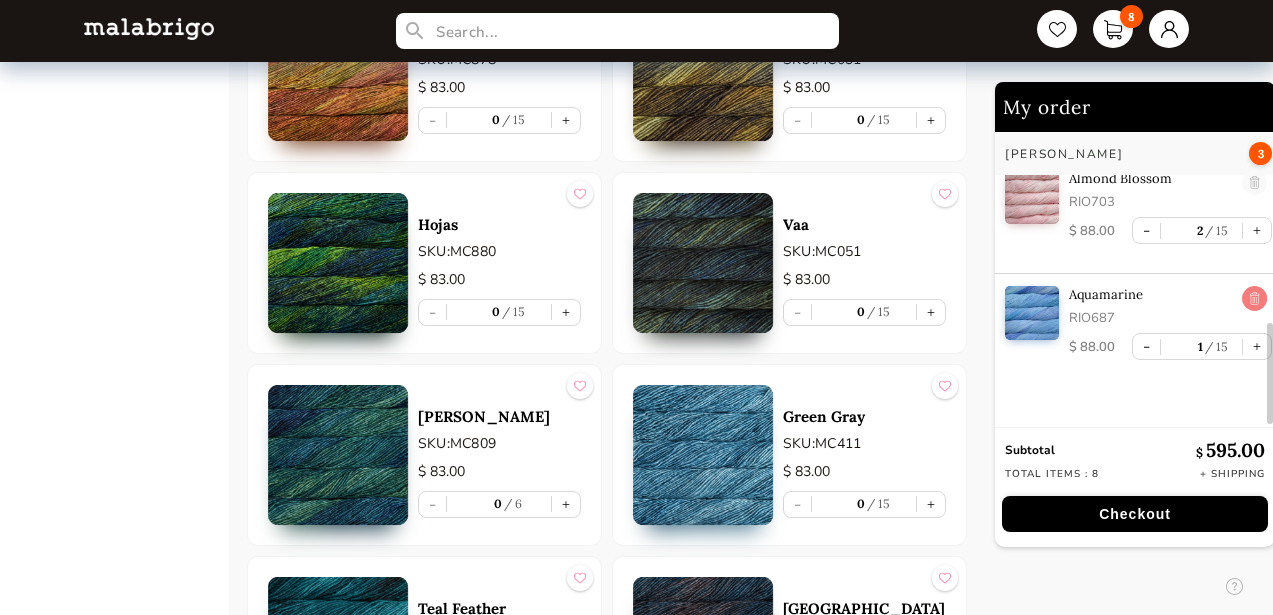 click at bounding box center [1254, 299] 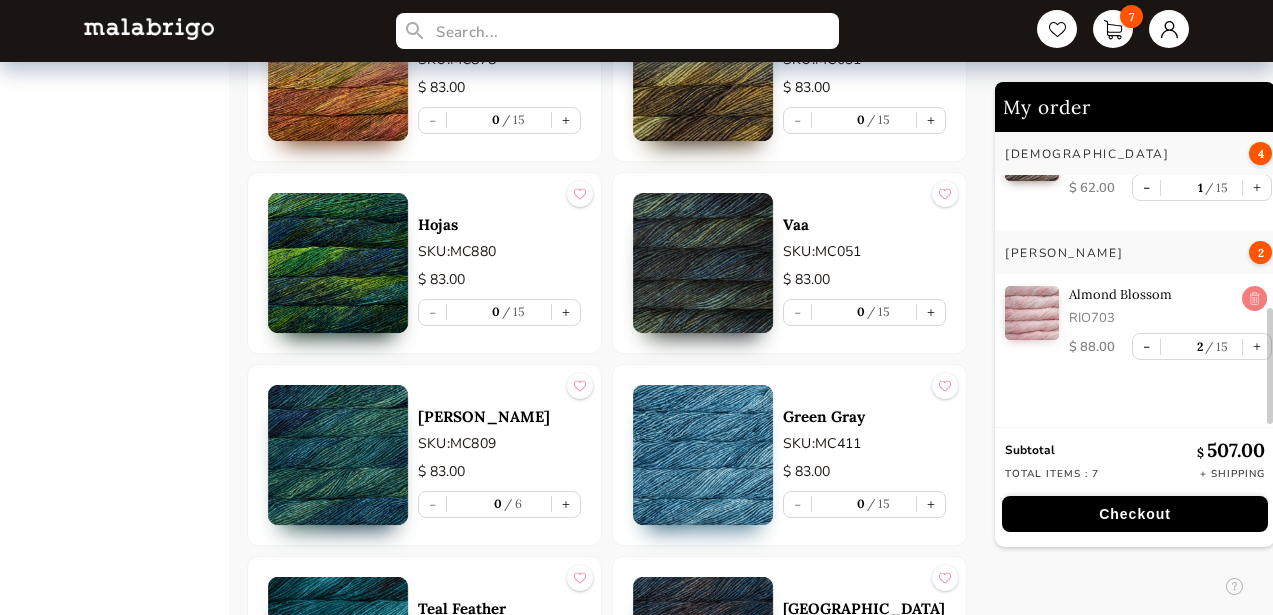 scroll, scrollTop: 452, scrollLeft: 0, axis: vertical 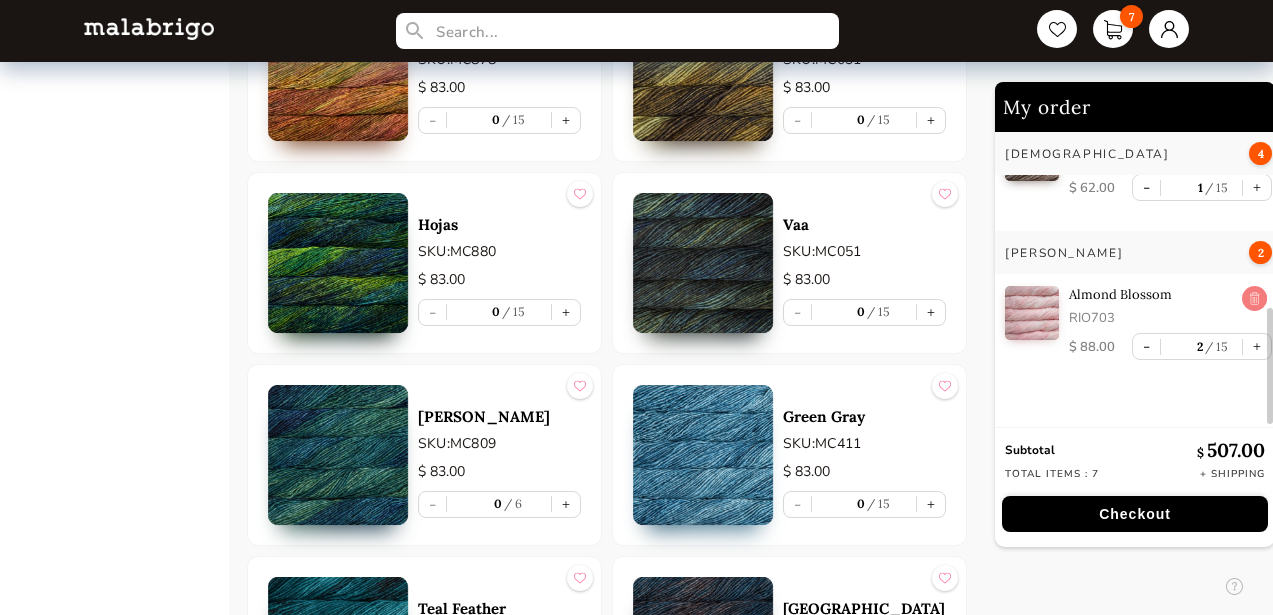click at bounding box center [1254, 299] 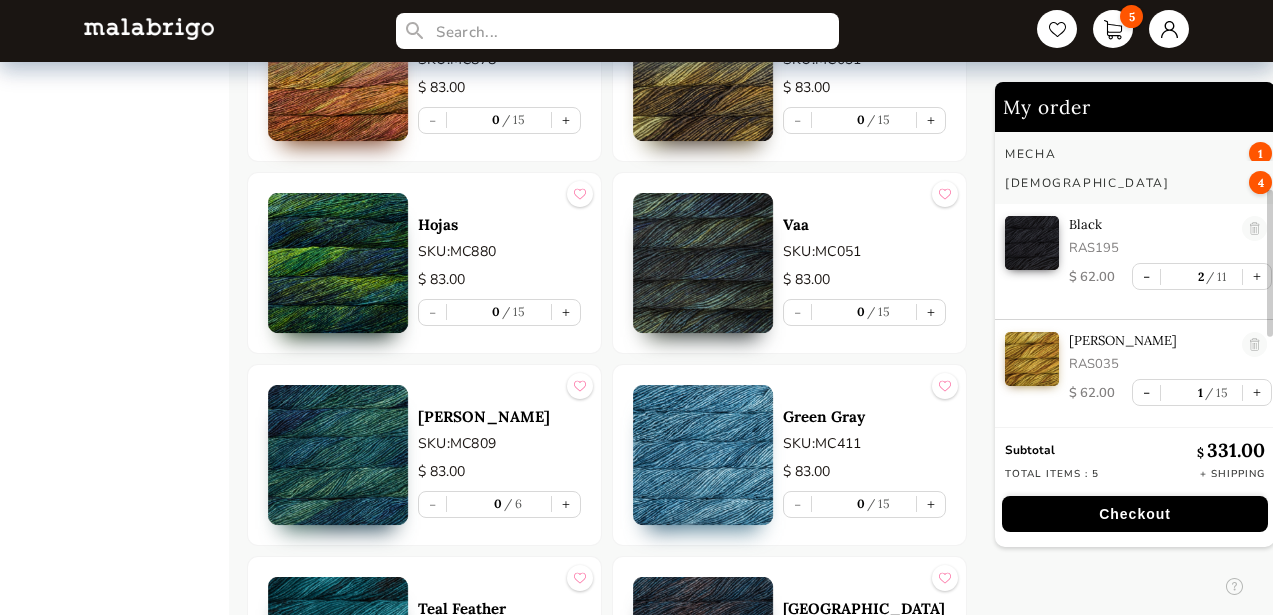 scroll, scrollTop: 0, scrollLeft: 0, axis: both 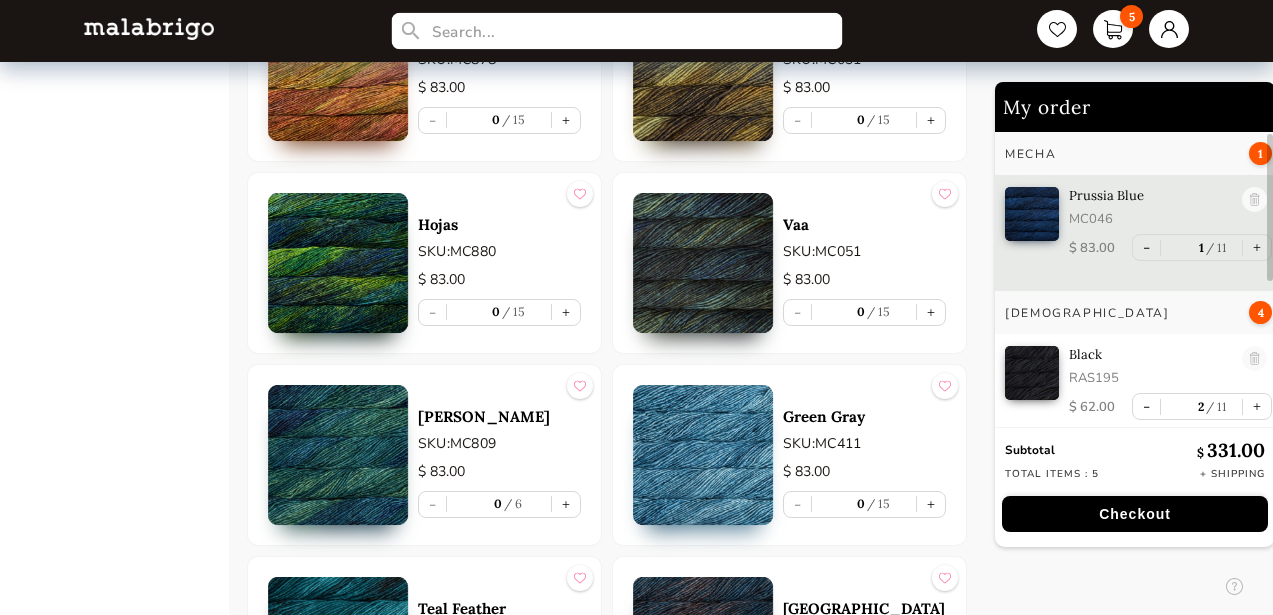 click at bounding box center (617, 31) 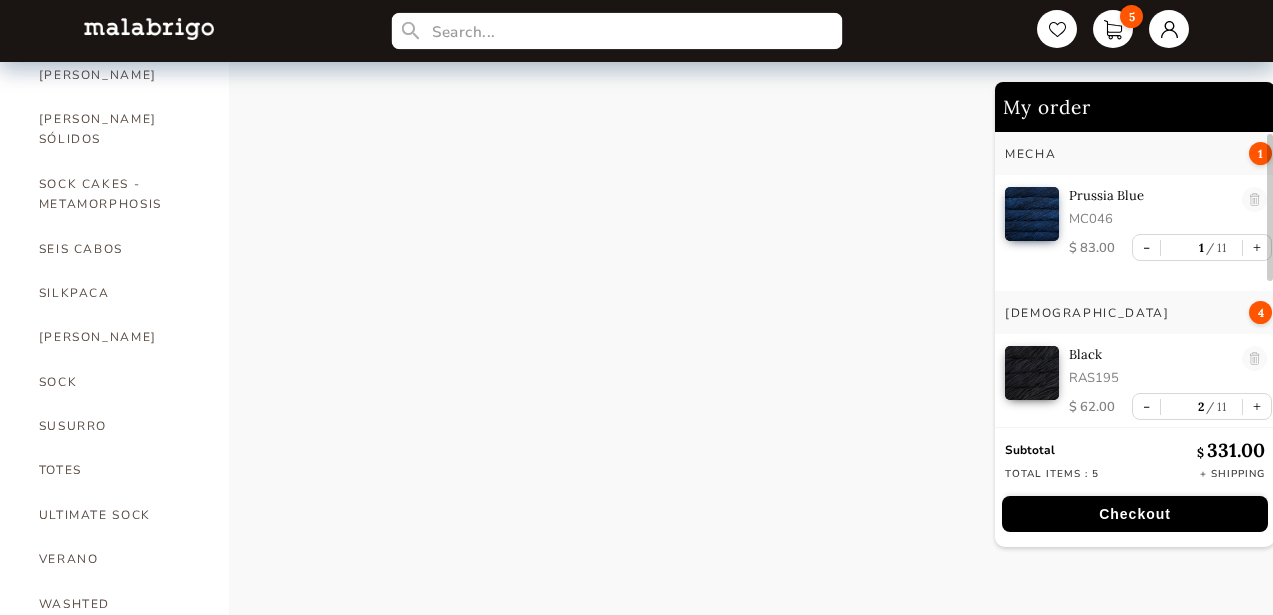 scroll, scrollTop: 1224, scrollLeft: 0, axis: vertical 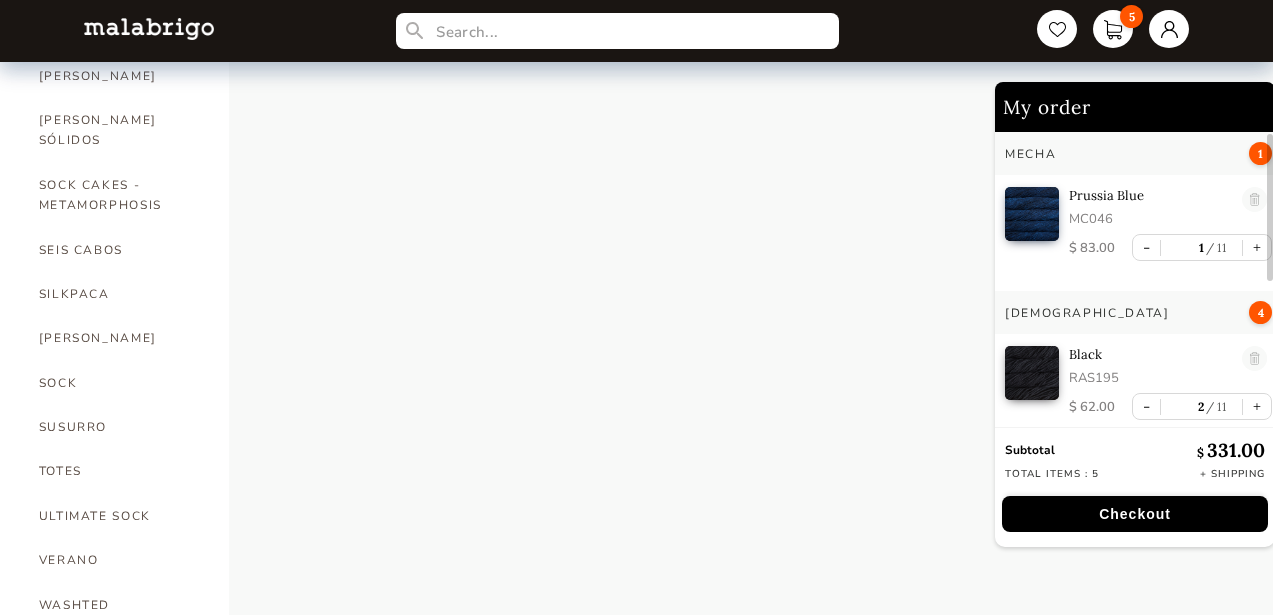 click on "WORSTED" at bounding box center [119, 649] 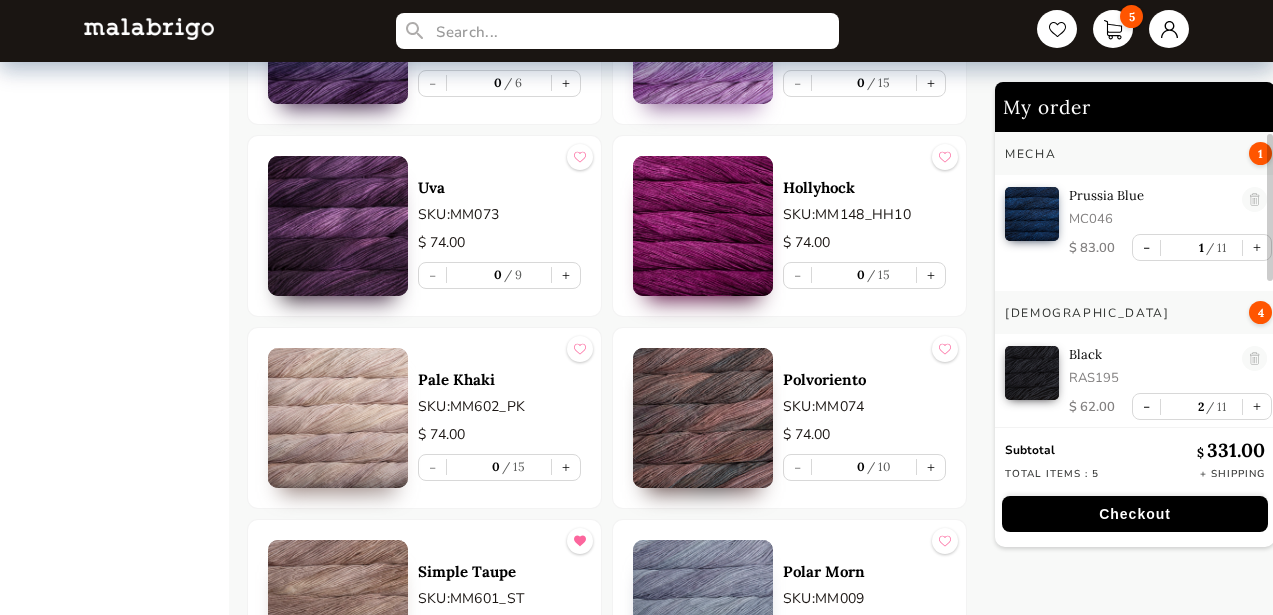 scroll, scrollTop: 7014, scrollLeft: 0, axis: vertical 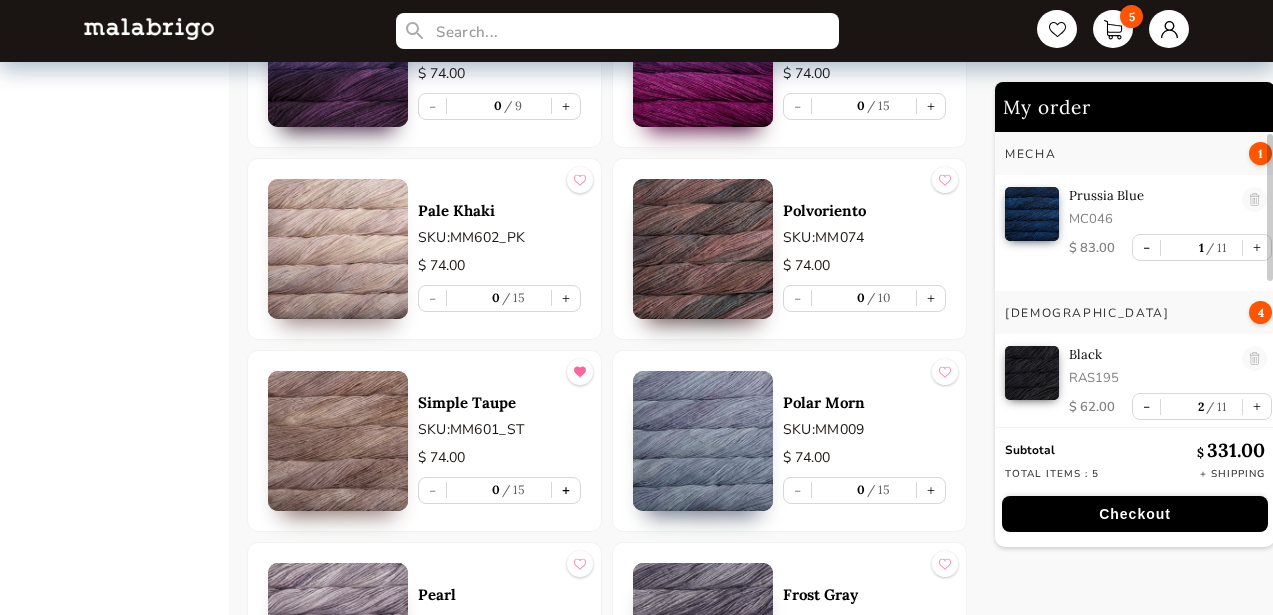 click on "+" at bounding box center [566, 490] 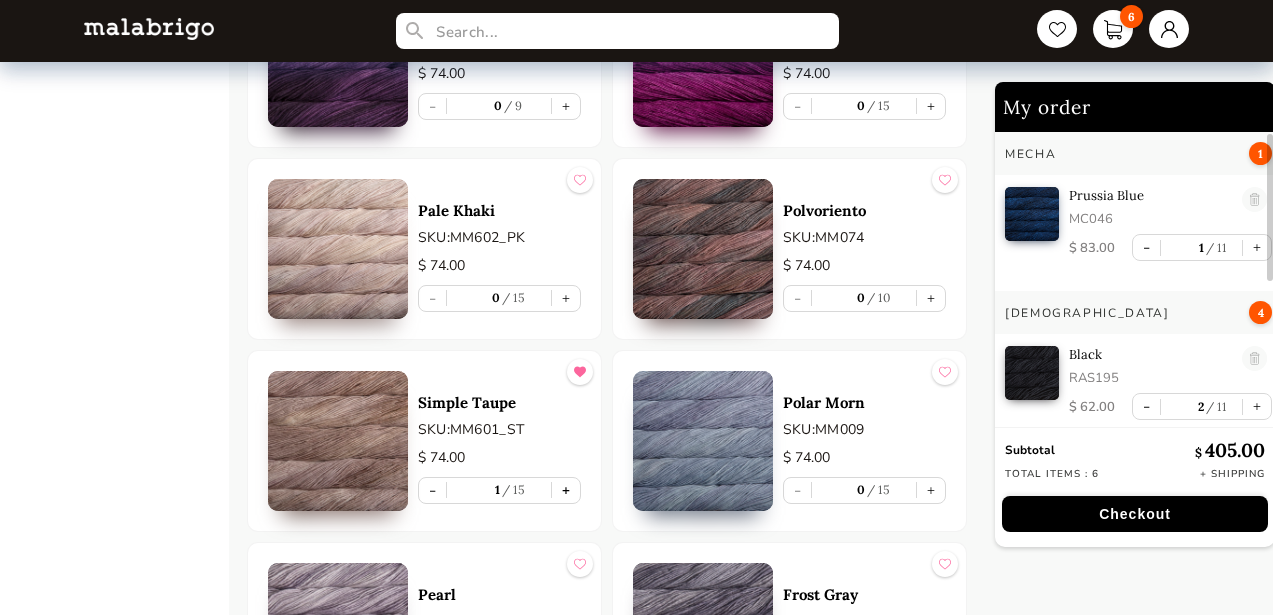 type on "1" 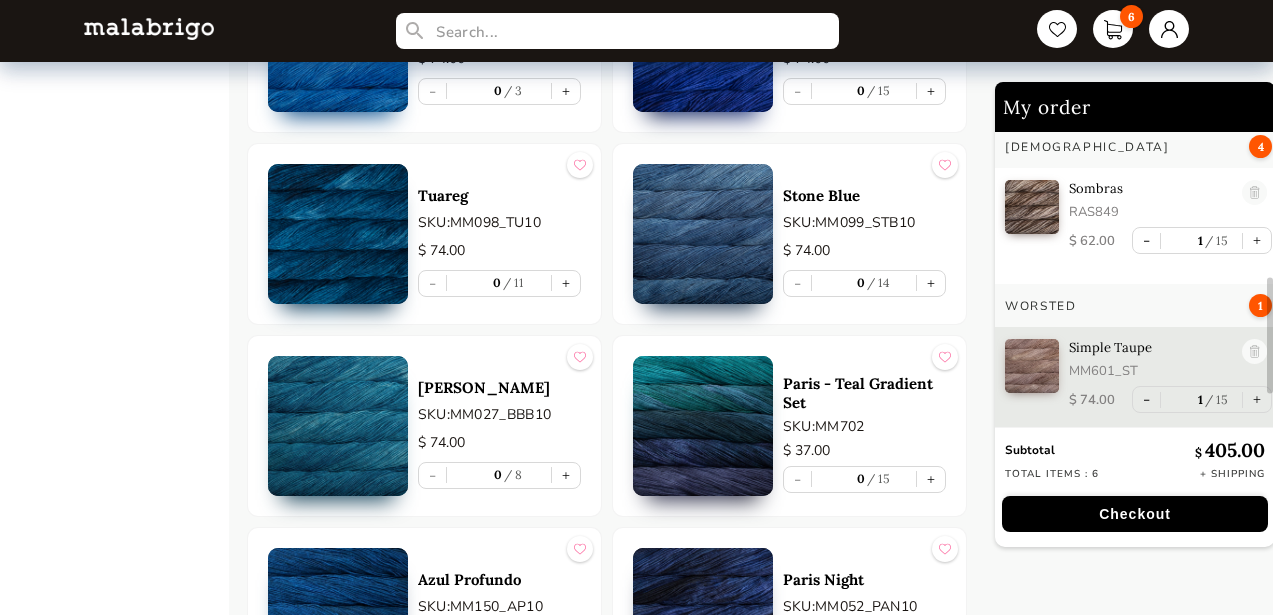 scroll, scrollTop: 5299, scrollLeft: 0, axis: vertical 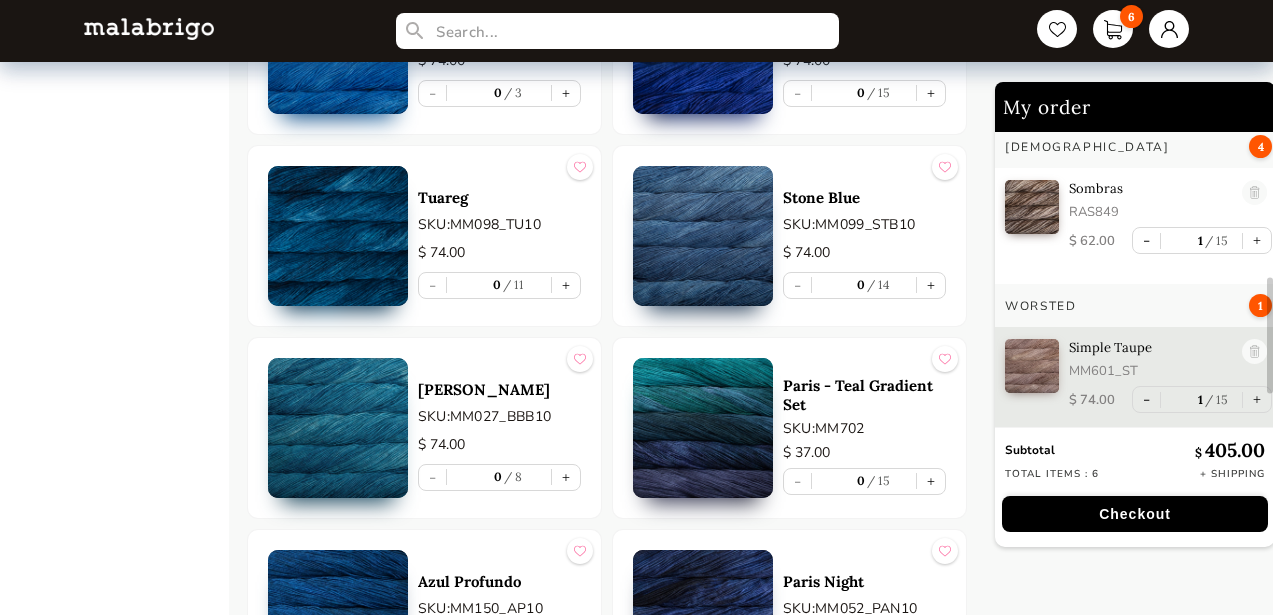 click on "Checkout" at bounding box center [1135, 514] 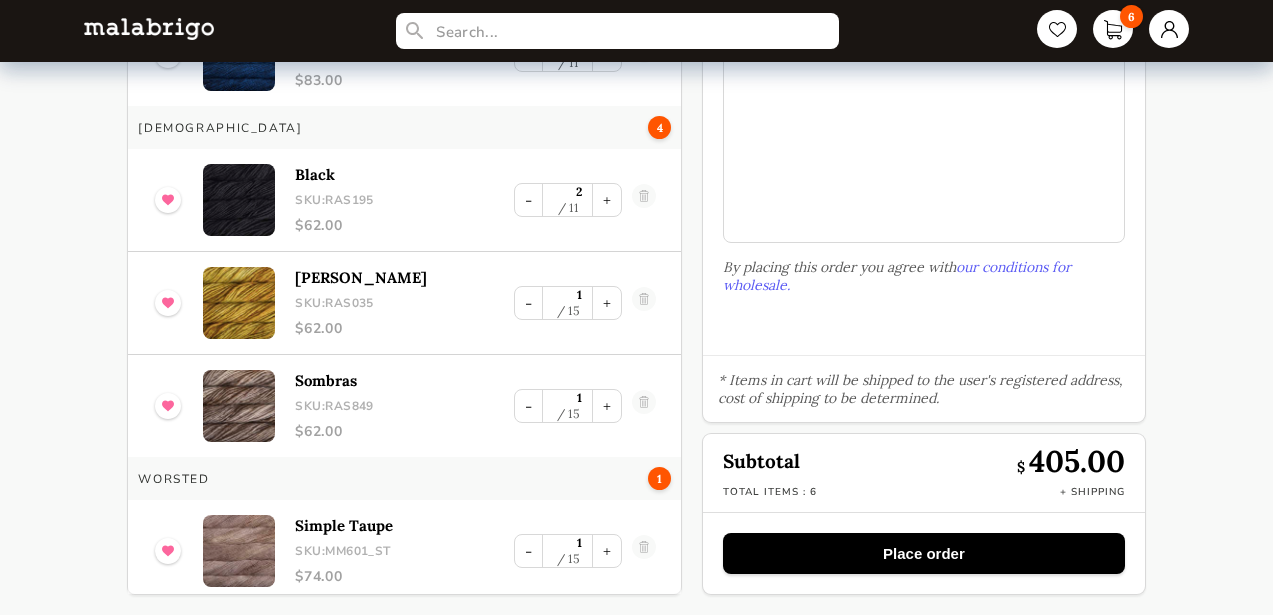 scroll, scrollTop: 205, scrollLeft: 0, axis: vertical 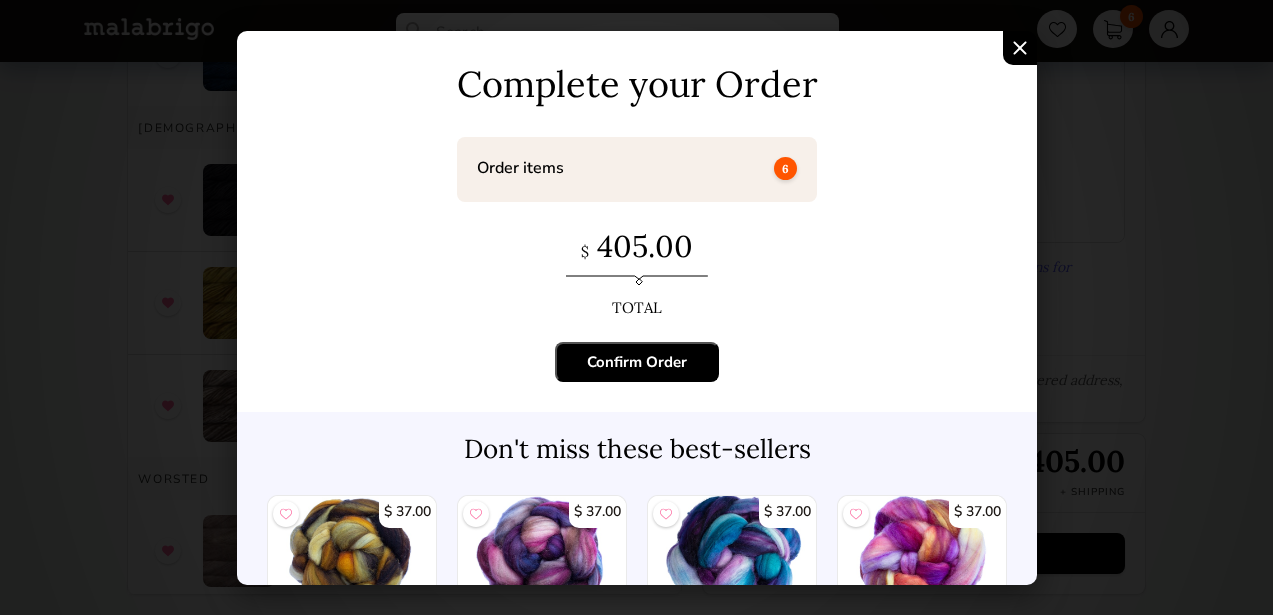 click on "Confirm Order" at bounding box center [637, 362] 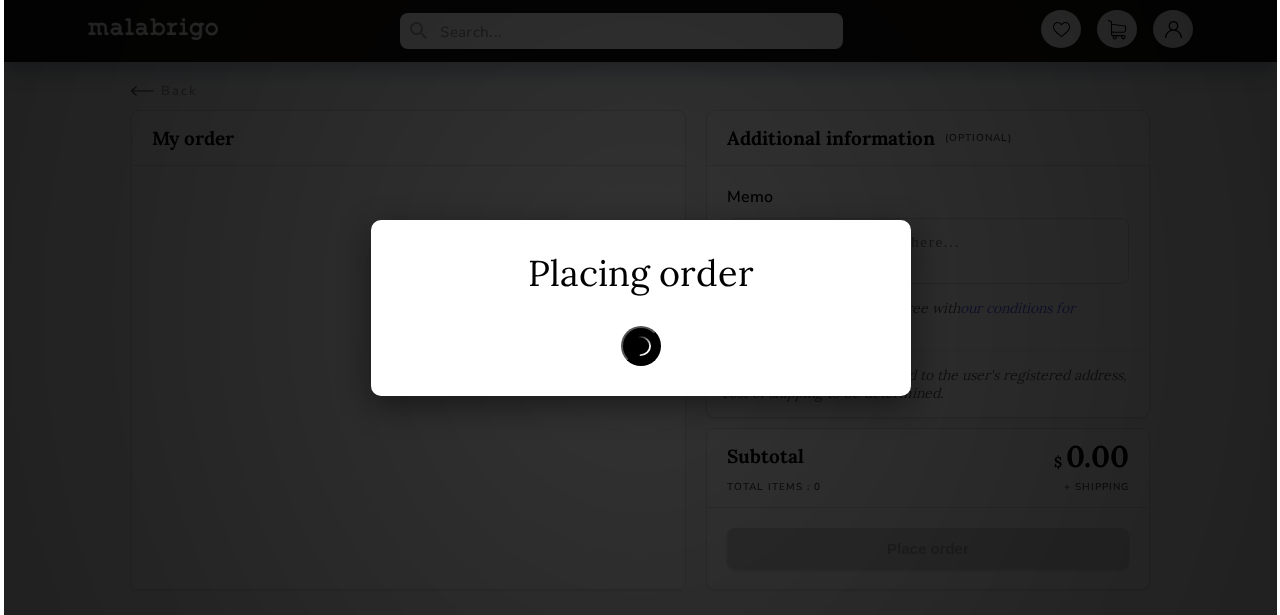 scroll, scrollTop: 0, scrollLeft: 0, axis: both 